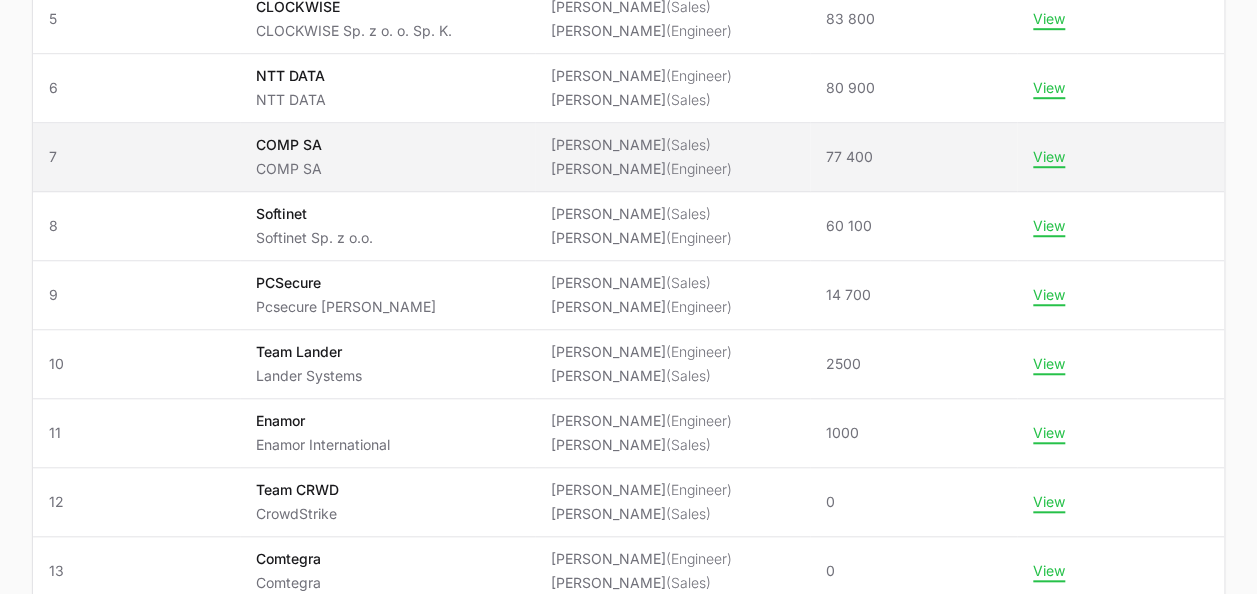 scroll, scrollTop: 619, scrollLeft: 0, axis: vertical 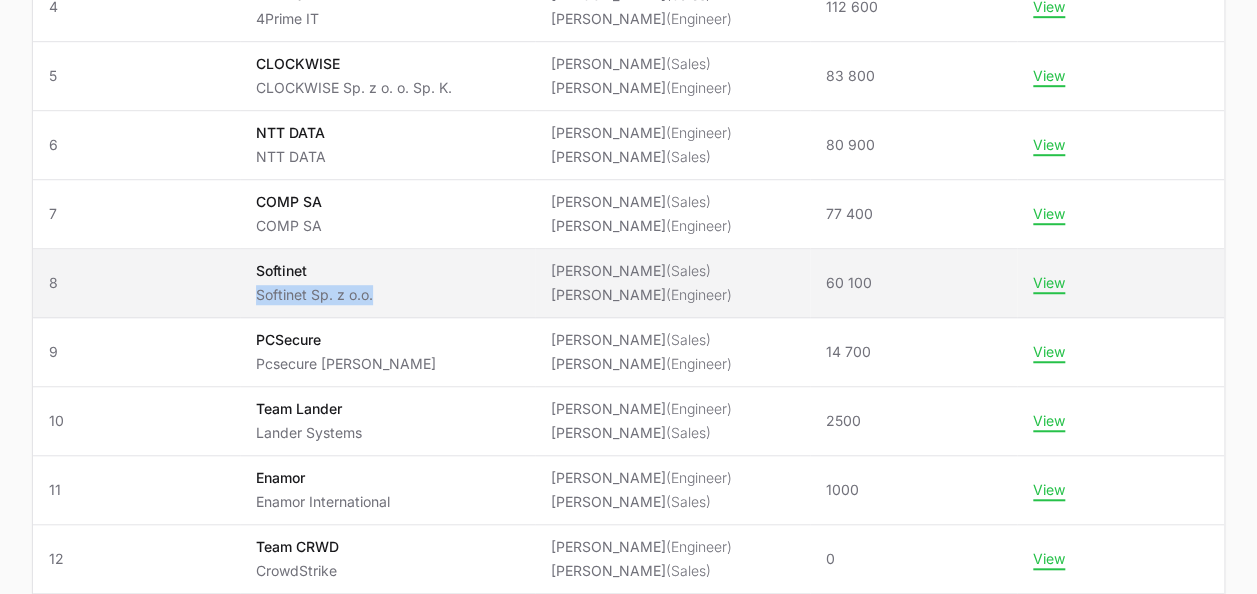 drag, startPoint x: 248, startPoint y: 286, endPoint x: 371, endPoint y: 300, distance: 123.79418 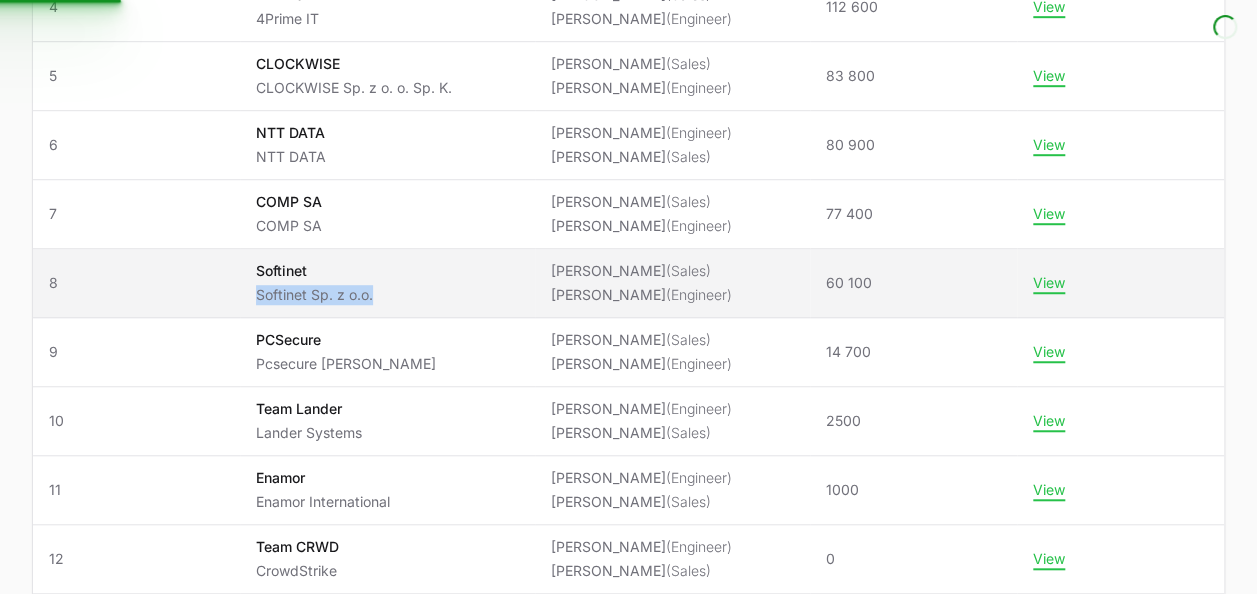 copy on "Softinet Sp. z o.o." 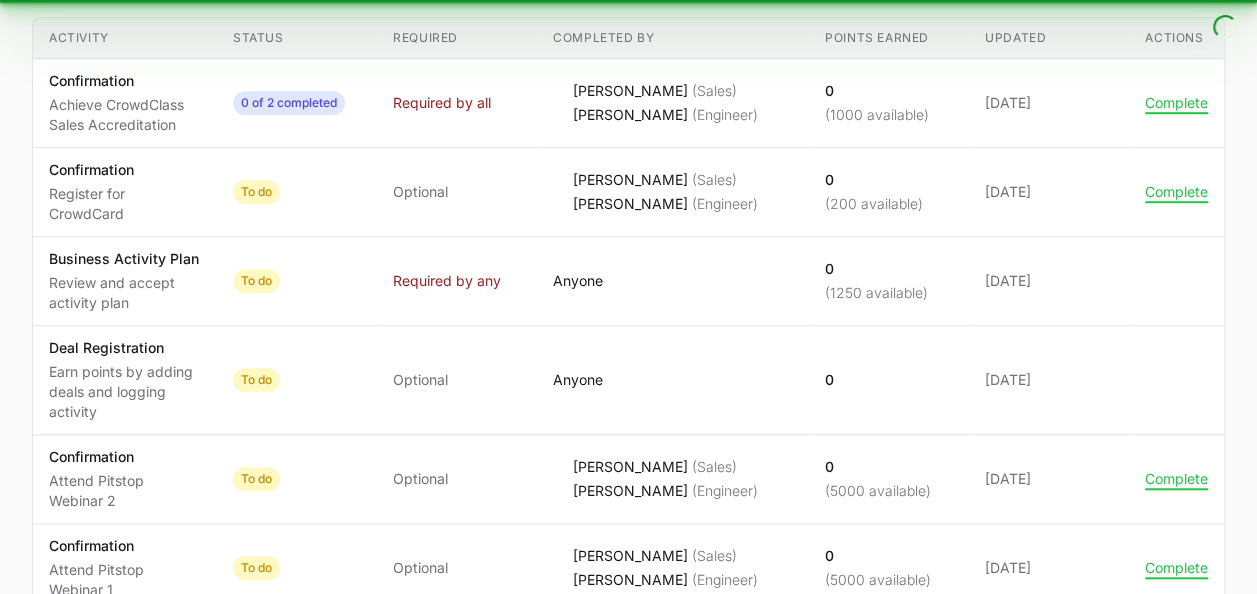 scroll, scrollTop: 0, scrollLeft: 0, axis: both 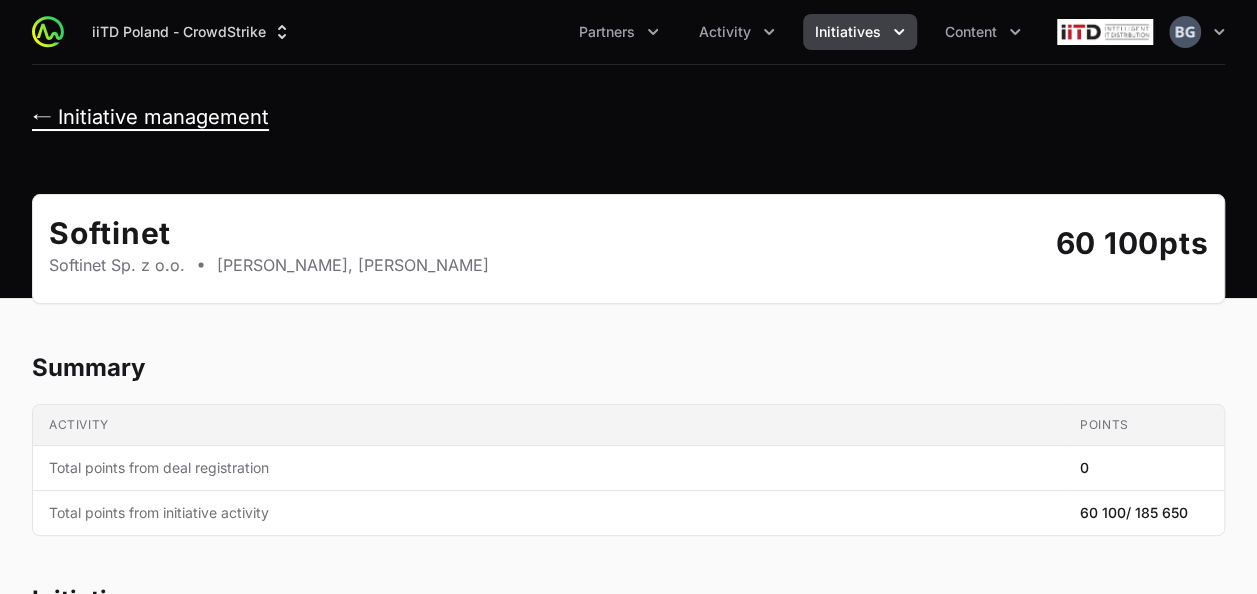 click on "← Initiative management" 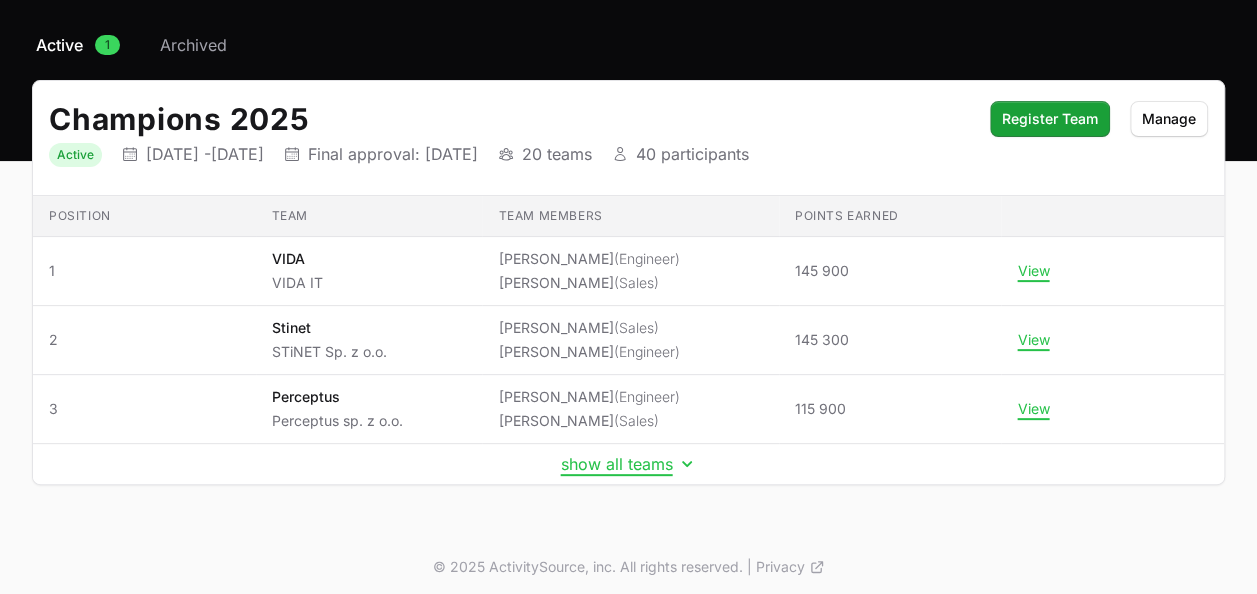 scroll, scrollTop: 152, scrollLeft: 0, axis: vertical 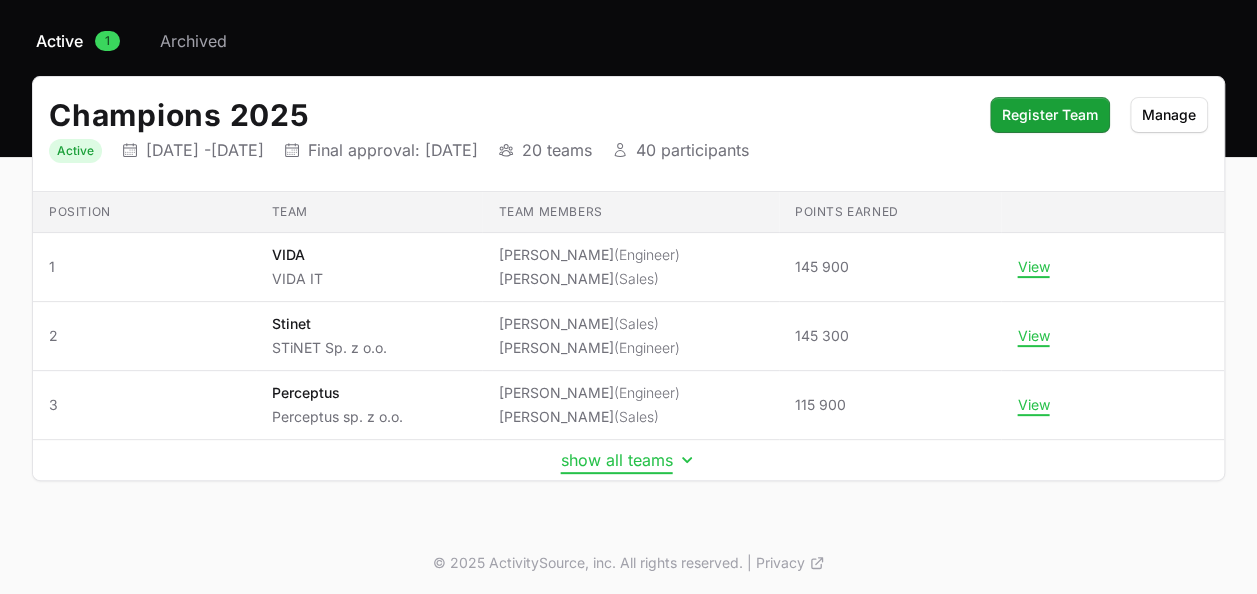 click on "show all teams" 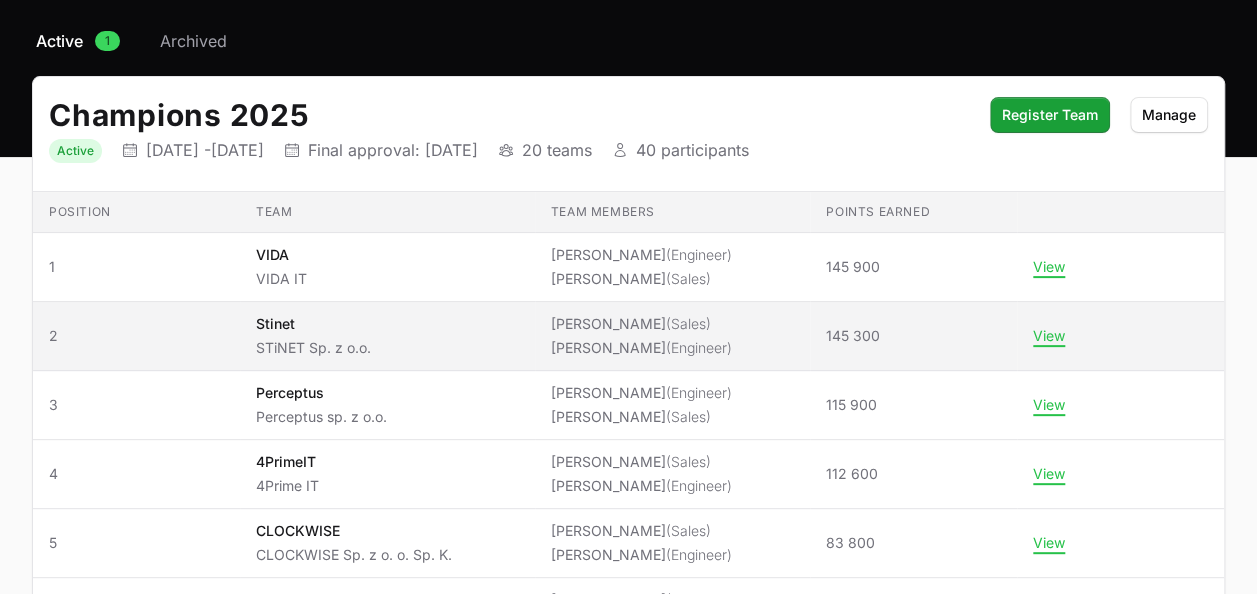 scroll, scrollTop: 452, scrollLeft: 0, axis: vertical 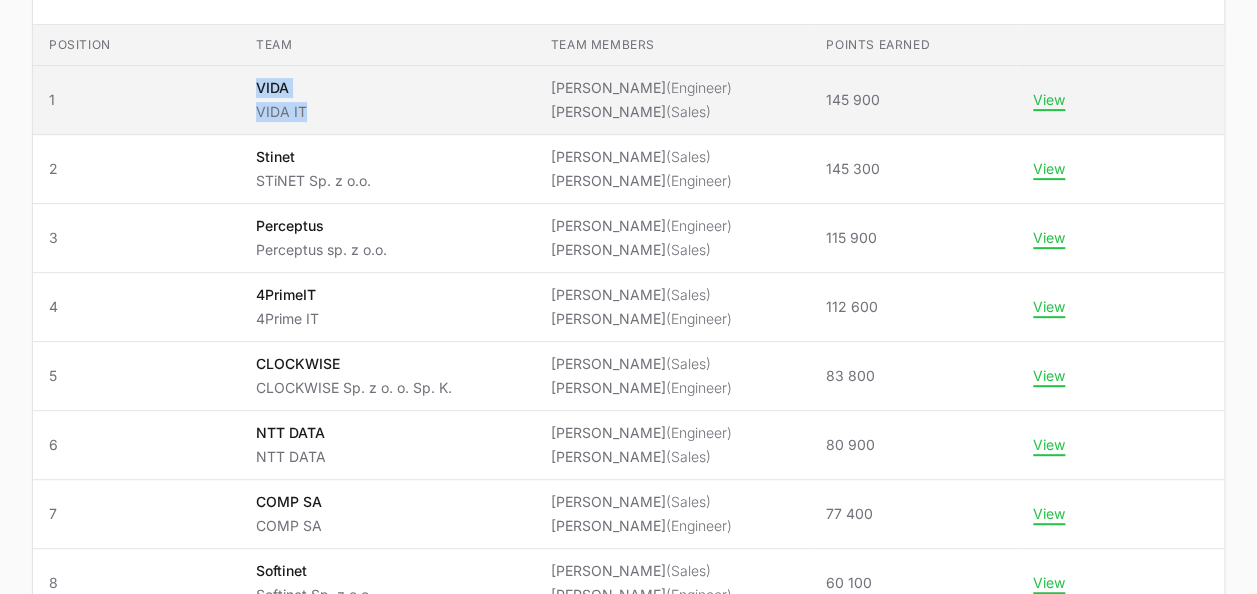 drag, startPoint x: 242, startPoint y: 84, endPoint x: 299, endPoint y: 108, distance: 61.846584 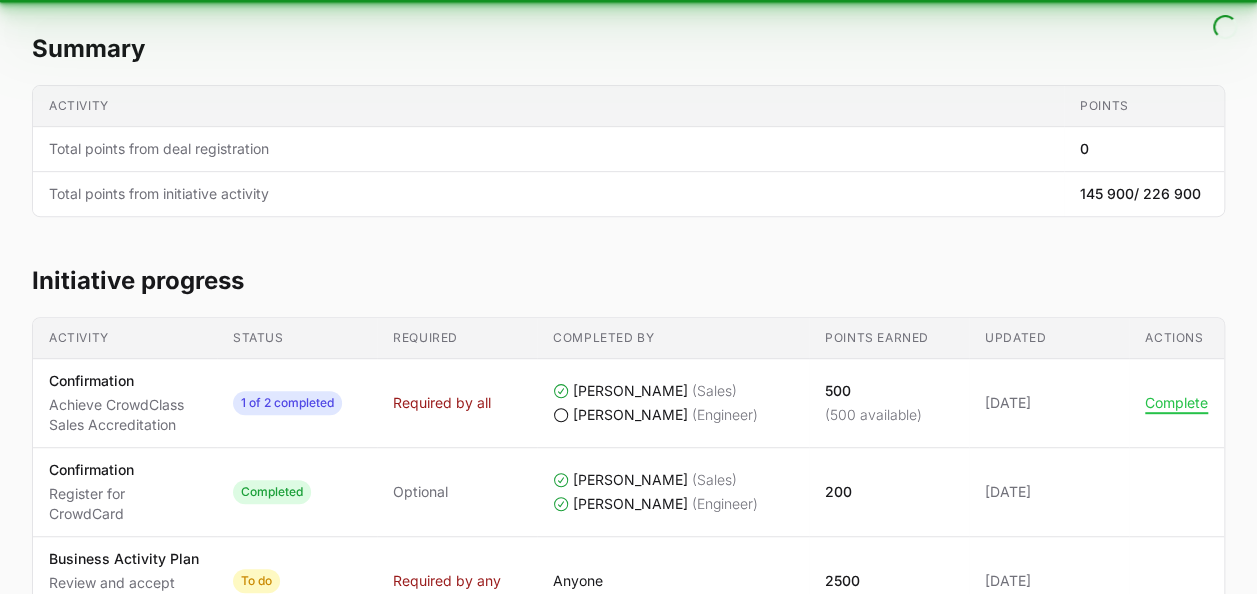 scroll, scrollTop: 0, scrollLeft: 0, axis: both 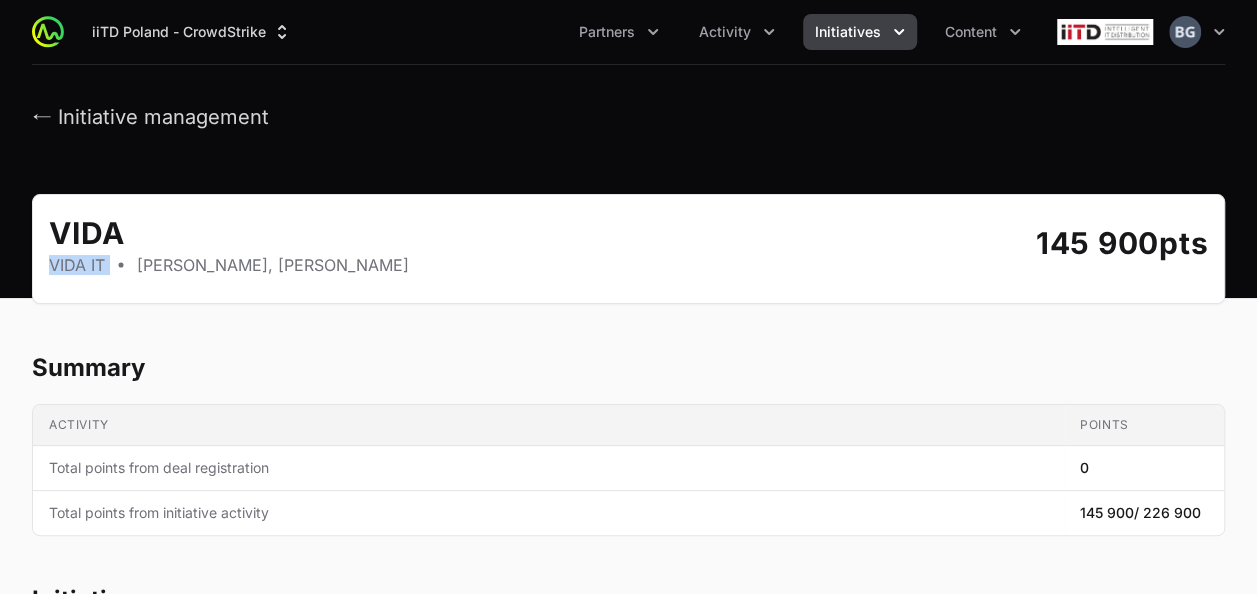 drag, startPoint x: 110, startPoint y: 260, endPoint x: 42, endPoint y: 266, distance: 68.26419 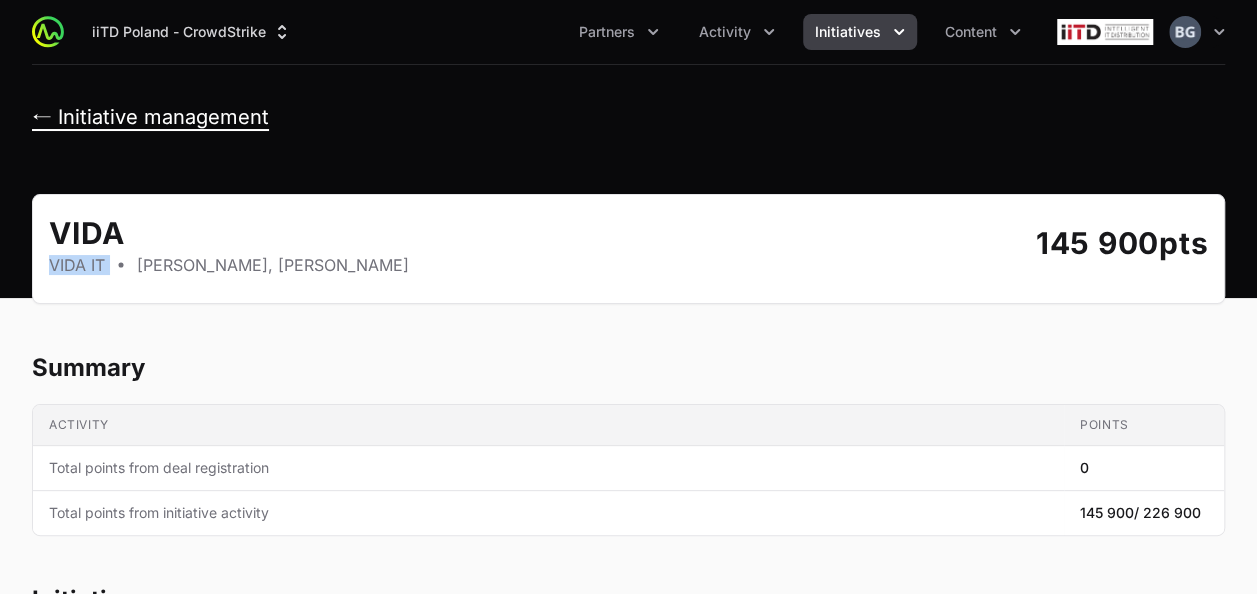 click on "← Initiative management" 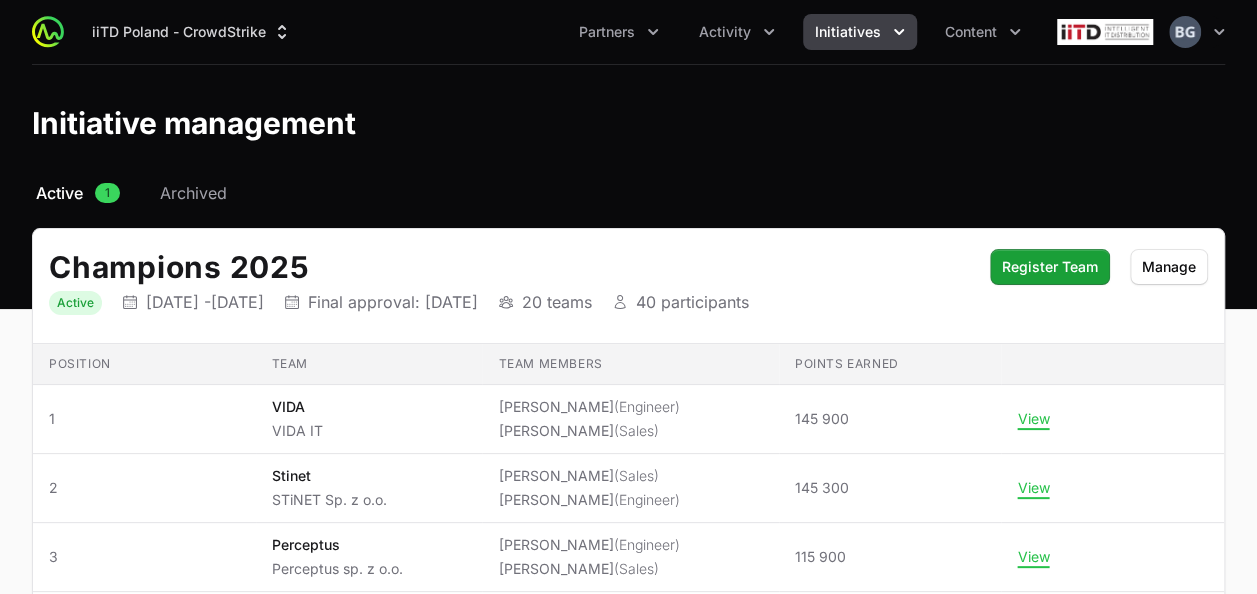 scroll, scrollTop: 152, scrollLeft: 0, axis: vertical 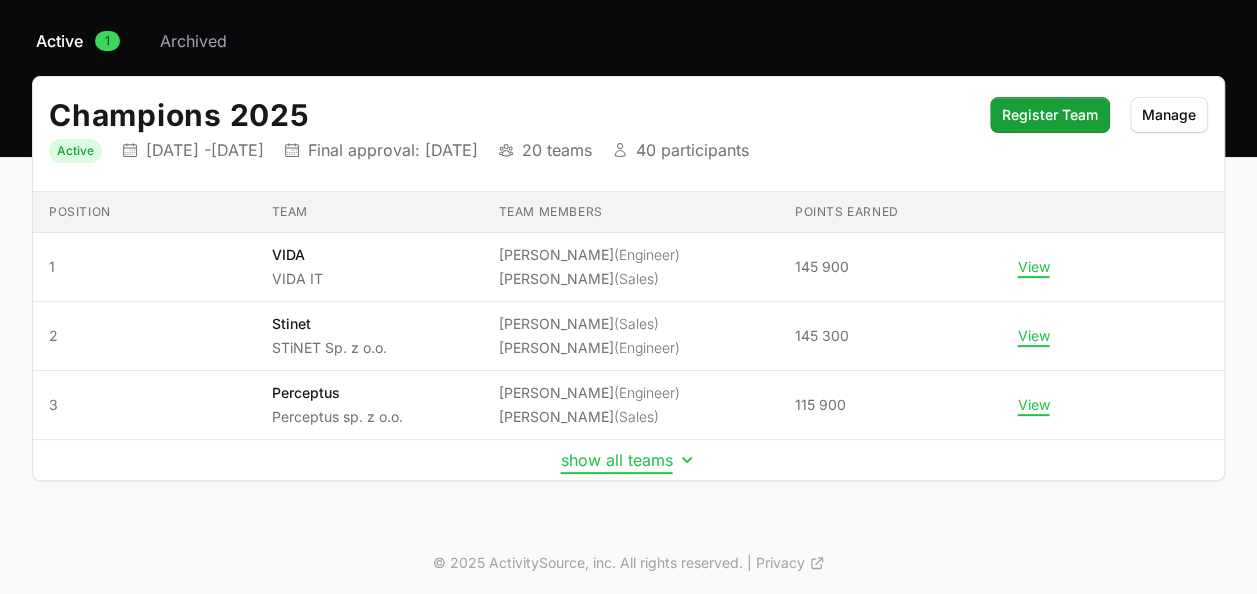 click on "show all teams" 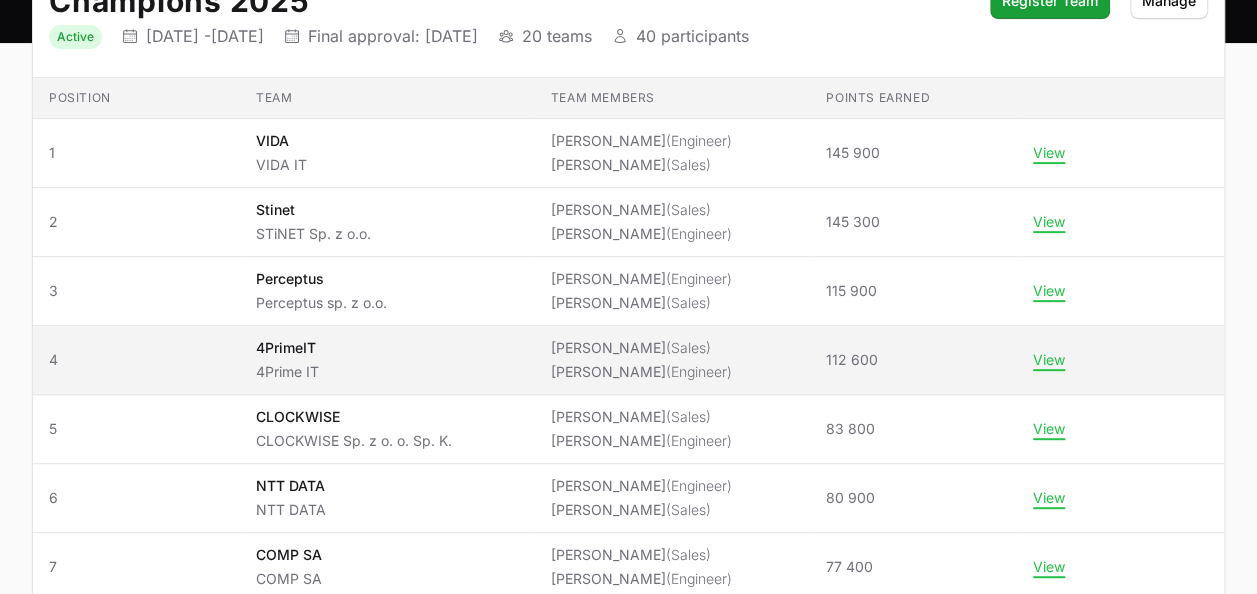 scroll, scrollTop: 252, scrollLeft: 0, axis: vertical 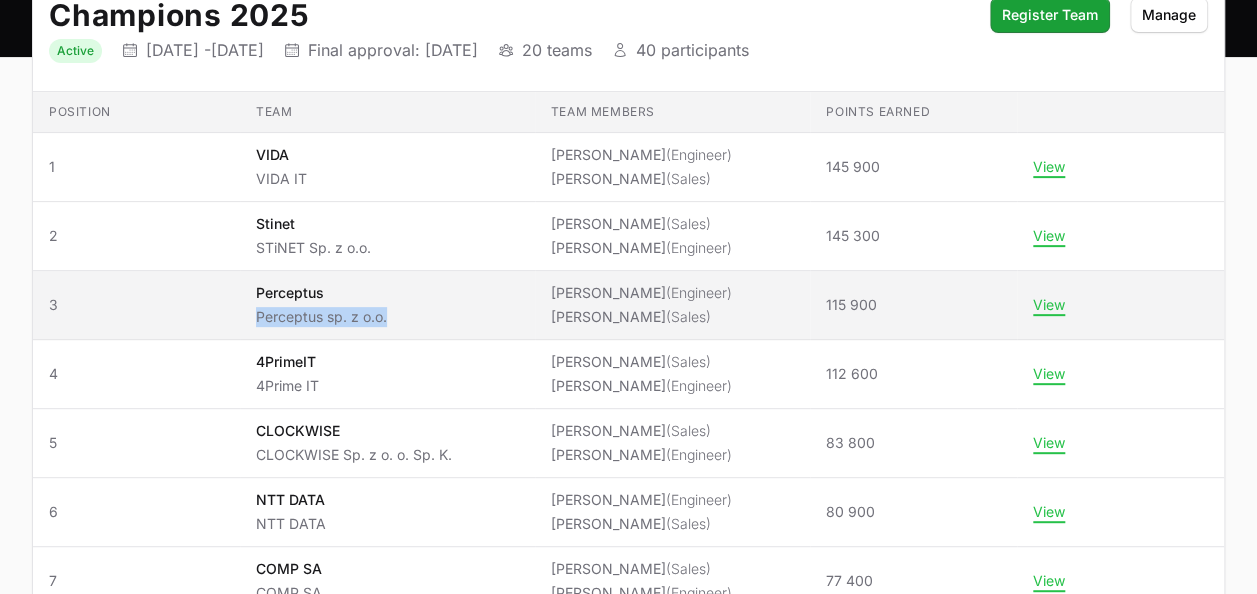 drag, startPoint x: 244, startPoint y: 312, endPoint x: 407, endPoint y: 306, distance: 163.1104 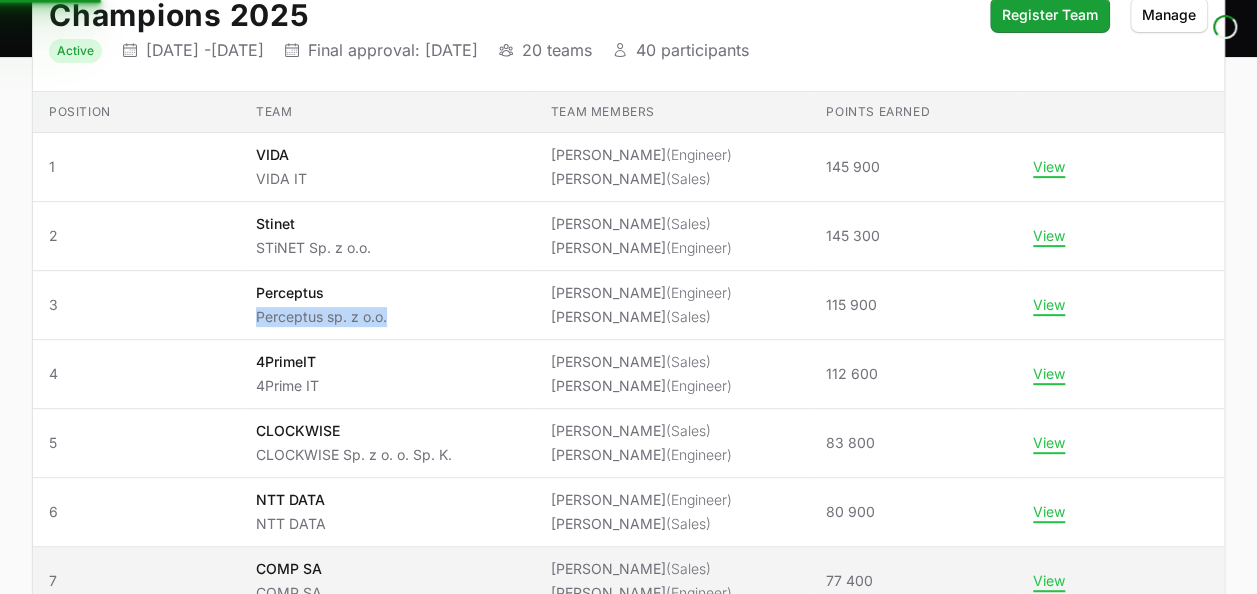 copy on "Perceptus sp. z o.o." 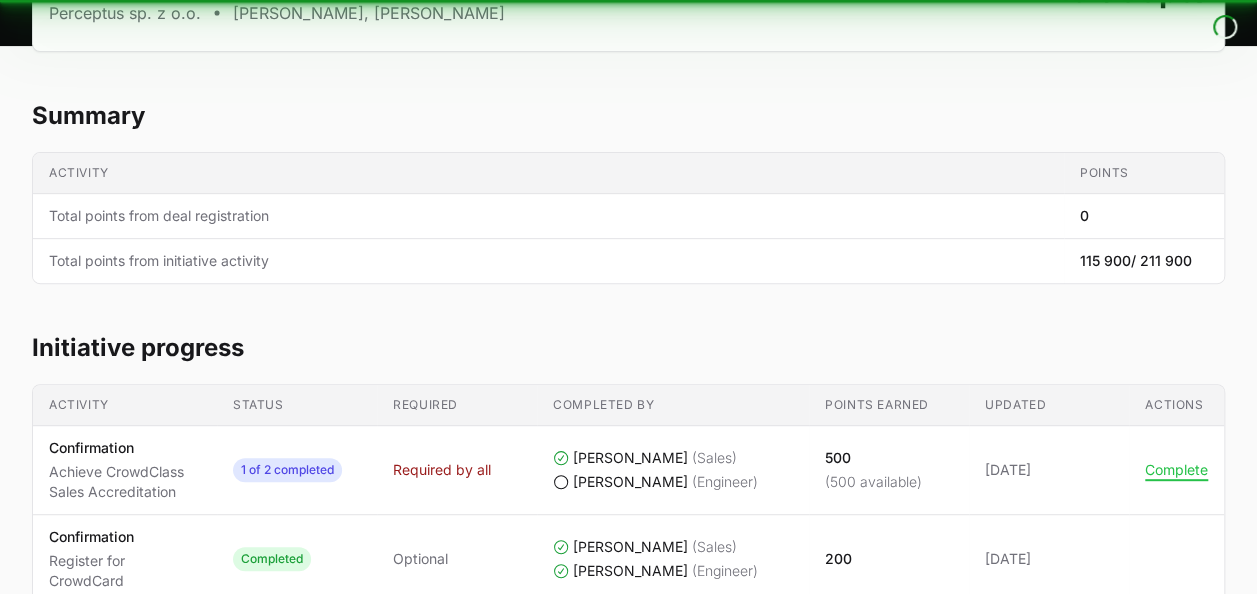 scroll, scrollTop: 0, scrollLeft: 0, axis: both 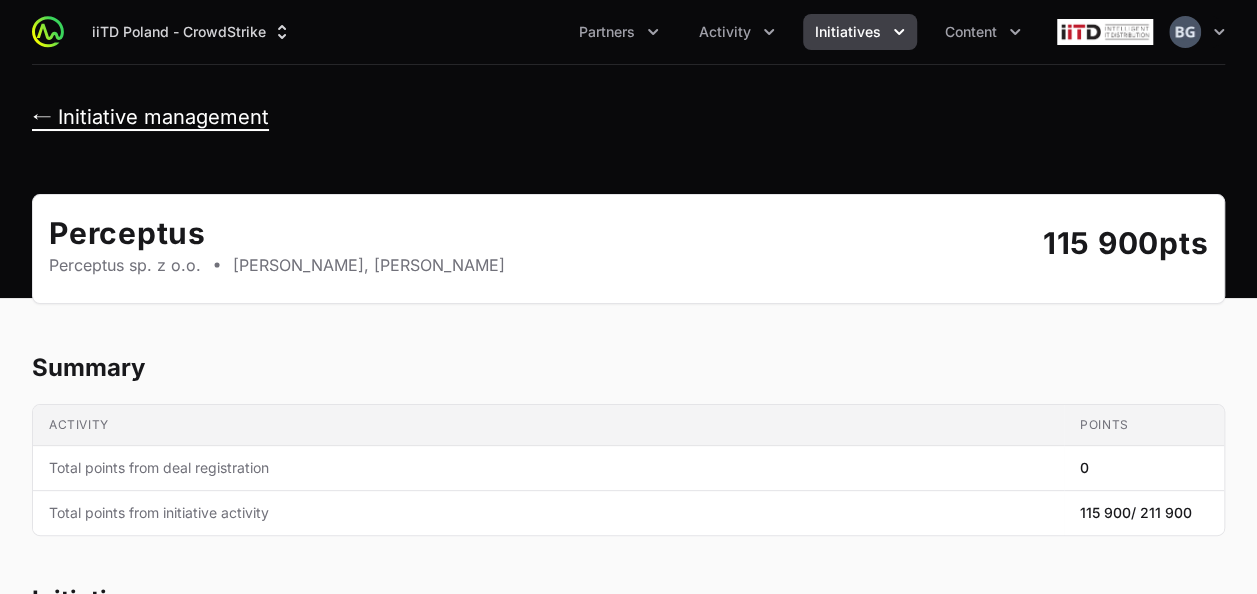 click on "← Initiative management" 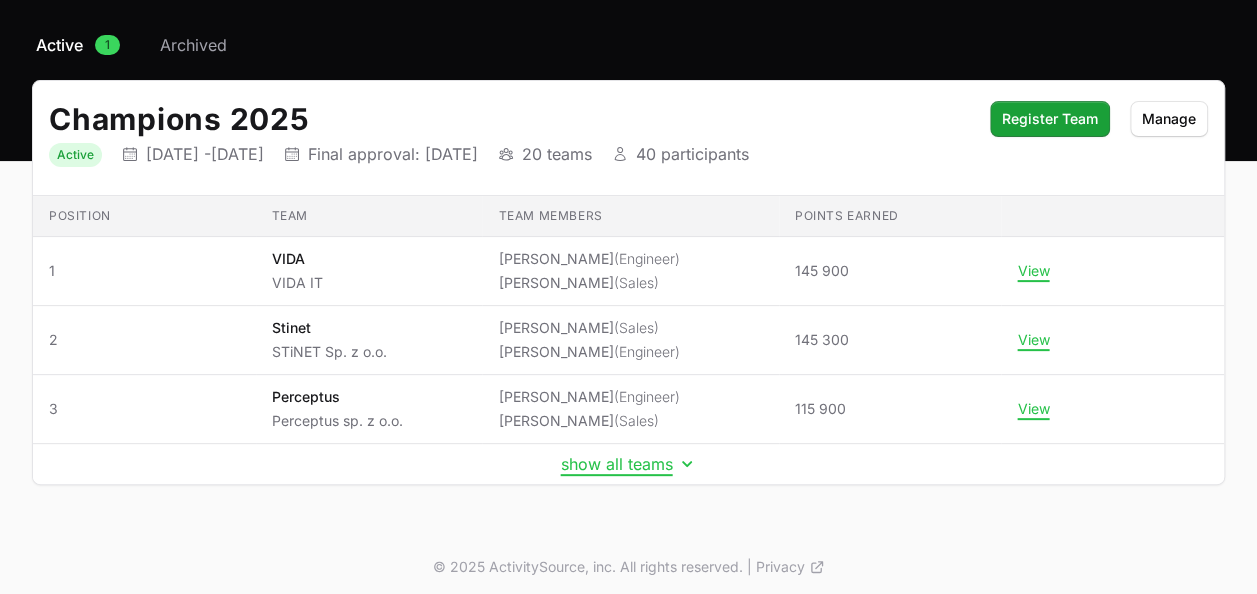 scroll, scrollTop: 152, scrollLeft: 0, axis: vertical 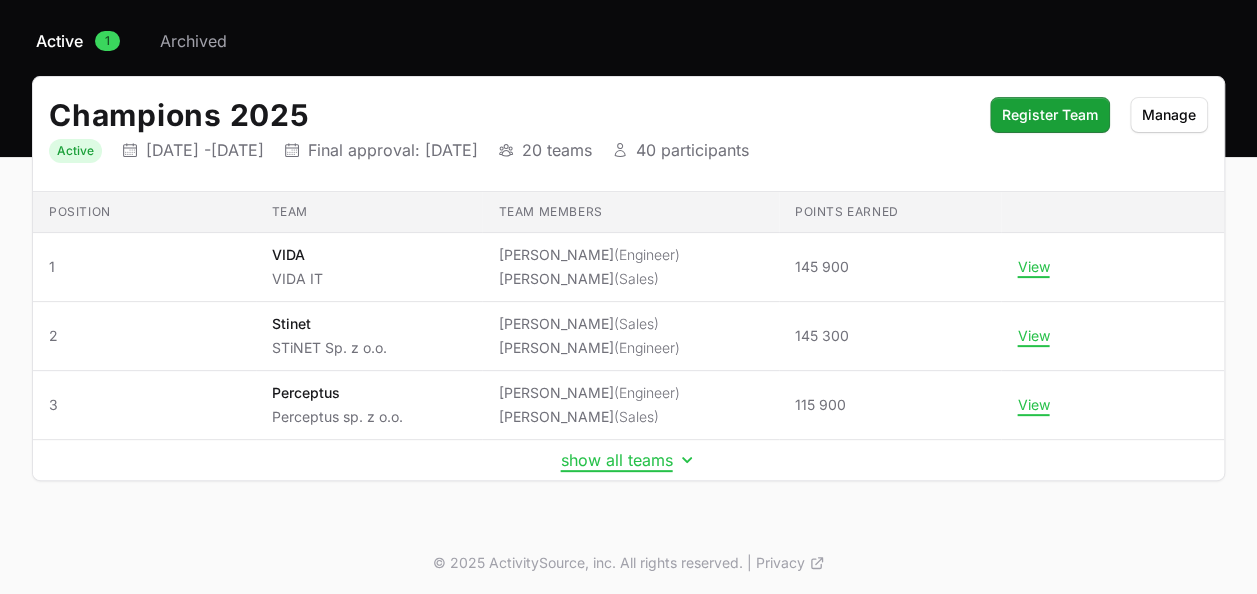 click on "show all teams" 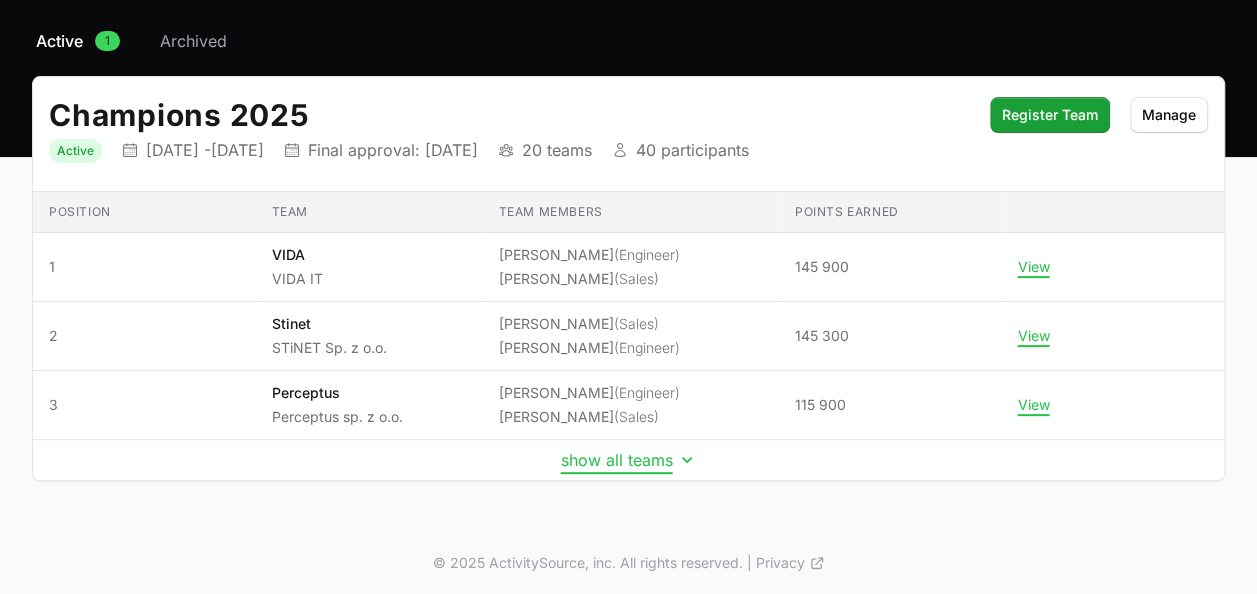 click on "show all teams" 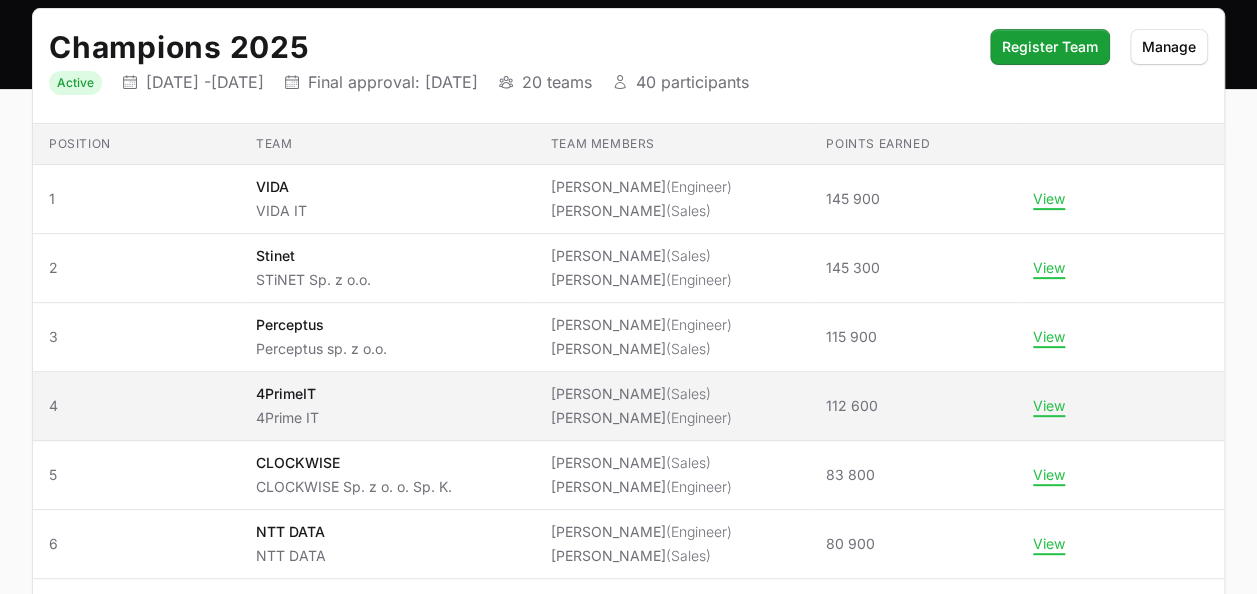 scroll, scrollTop: 252, scrollLeft: 0, axis: vertical 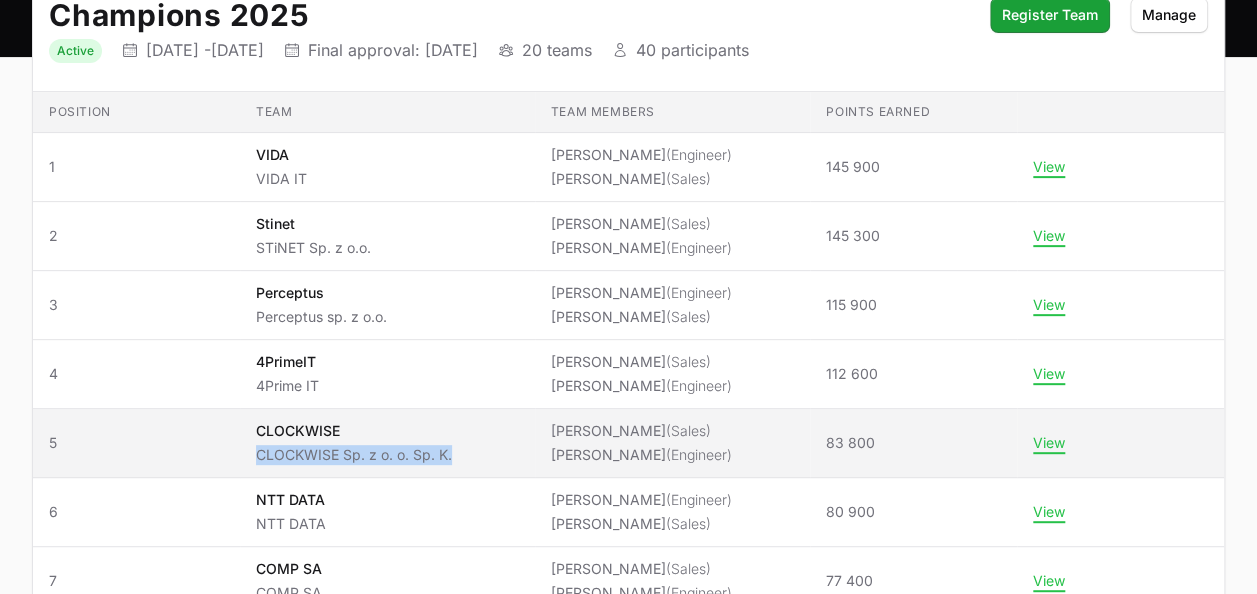 drag, startPoint x: 242, startPoint y: 452, endPoint x: 450, endPoint y: 443, distance: 208.19463 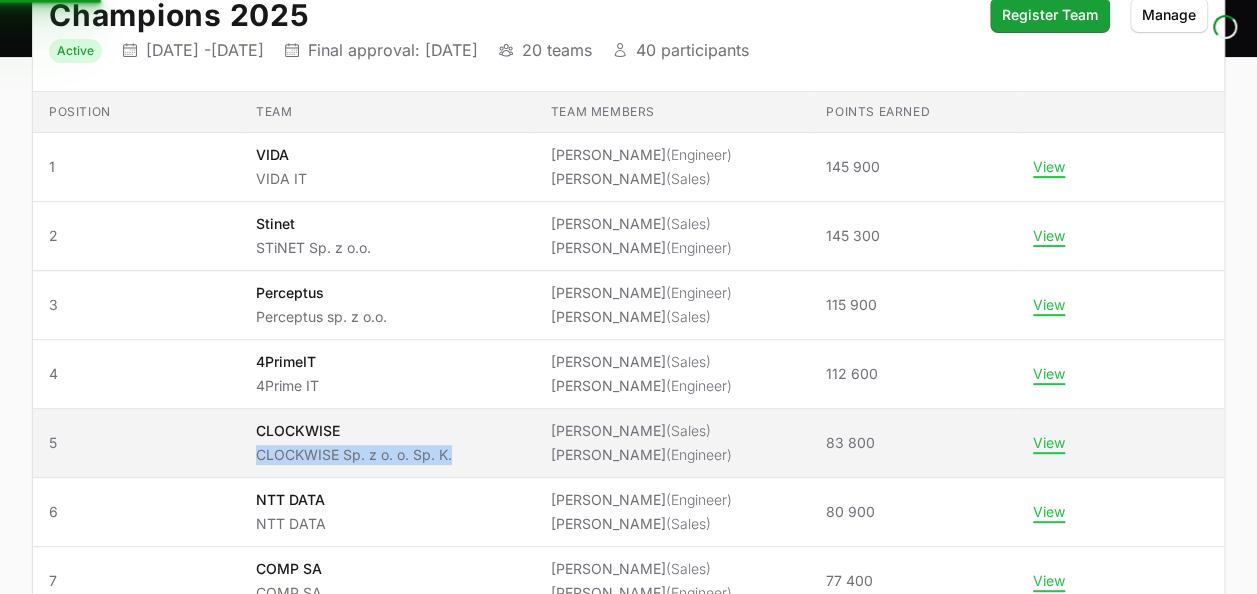 copy on "CLOCKWISE Sp. z o. o. Sp. K." 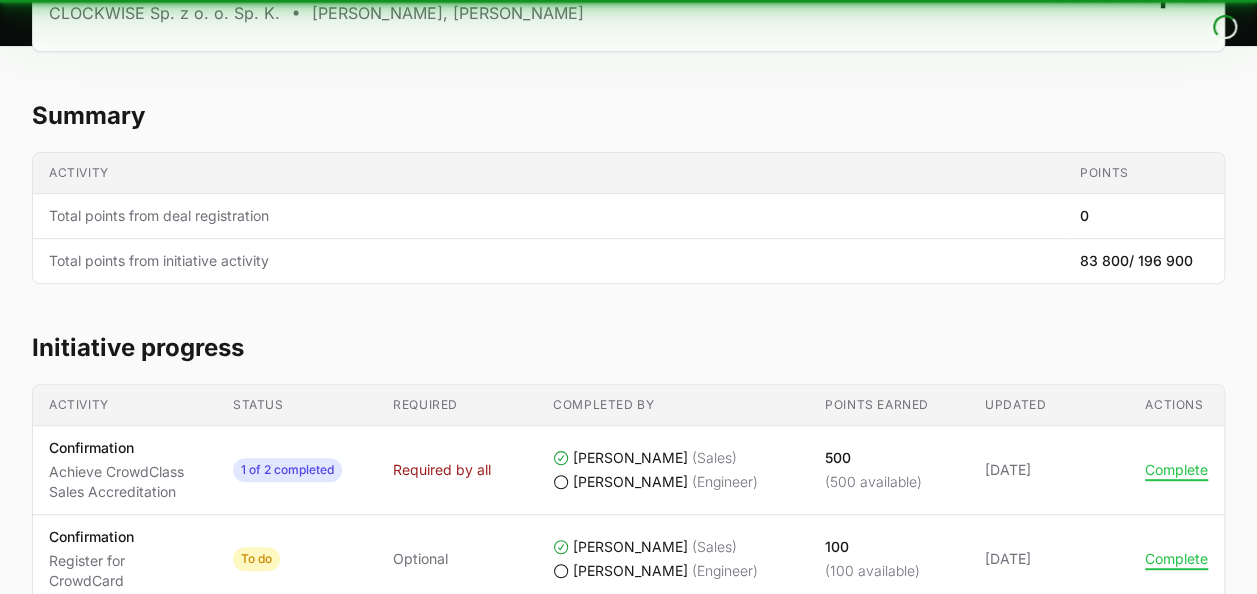 scroll, scrollTop: 0, scrollLeft: 0, axis: both 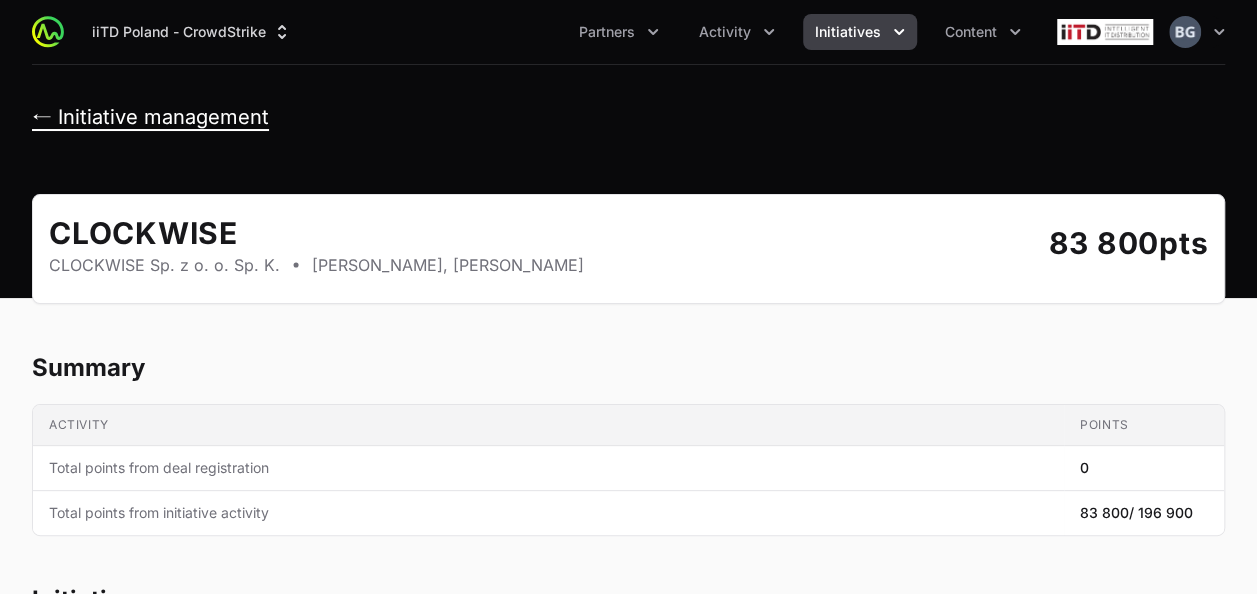 click on "← Initiative management" 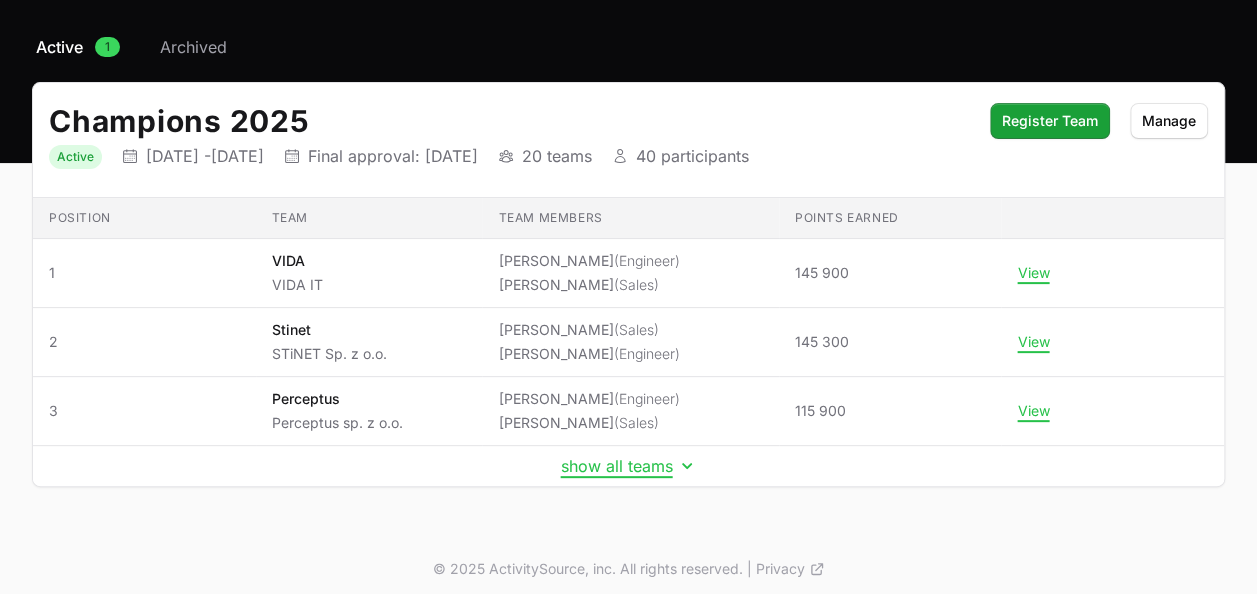 scroll, scrollTop: 152, scrollLeft: 0, axis: vertical 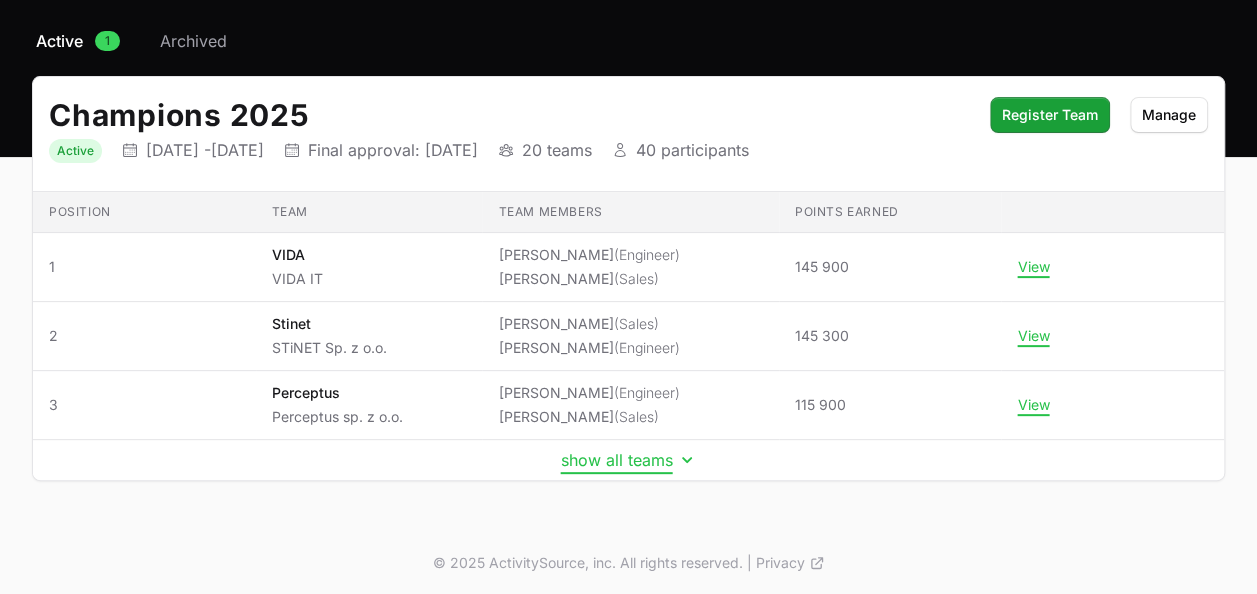 click on "show all teams" 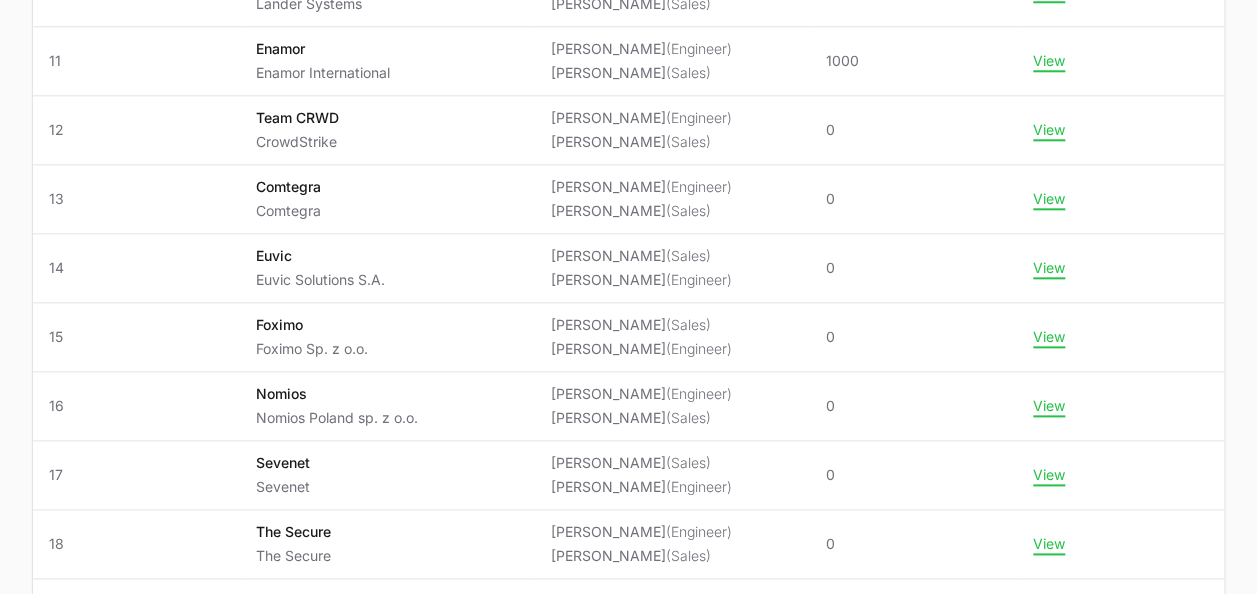 scroll, scrollTop: 1052, scrollLeft: 0, axis: vertical 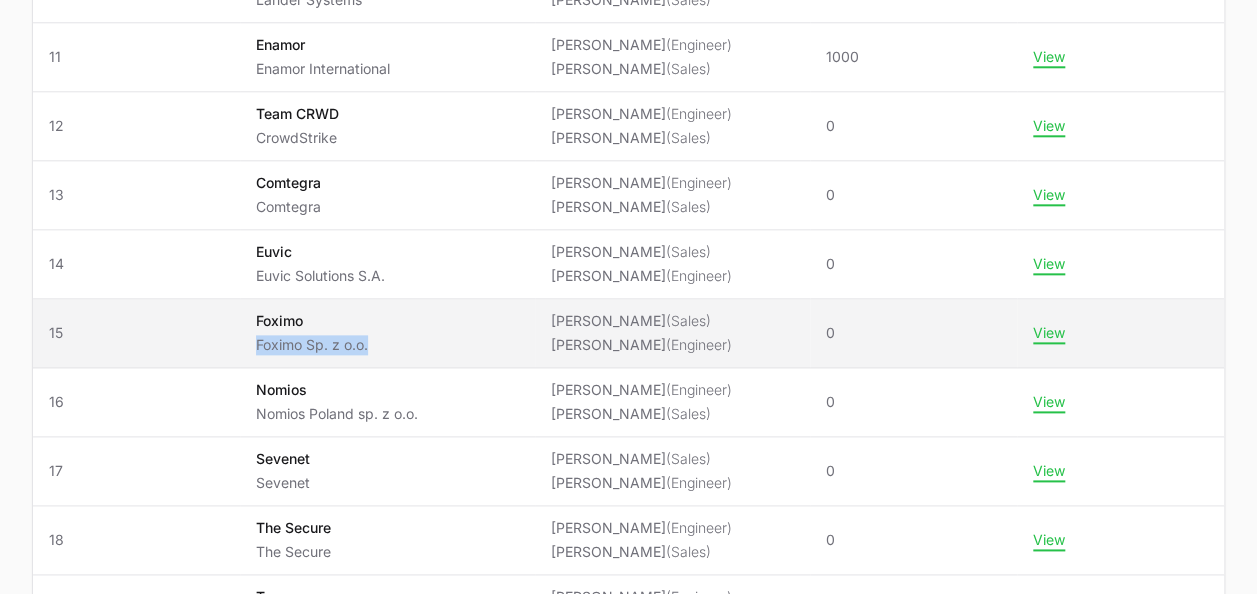 drag, startPoint x: 244, startPoint y: 338, endPoint x: 400, endPoint y: 354, distance: 156.81836 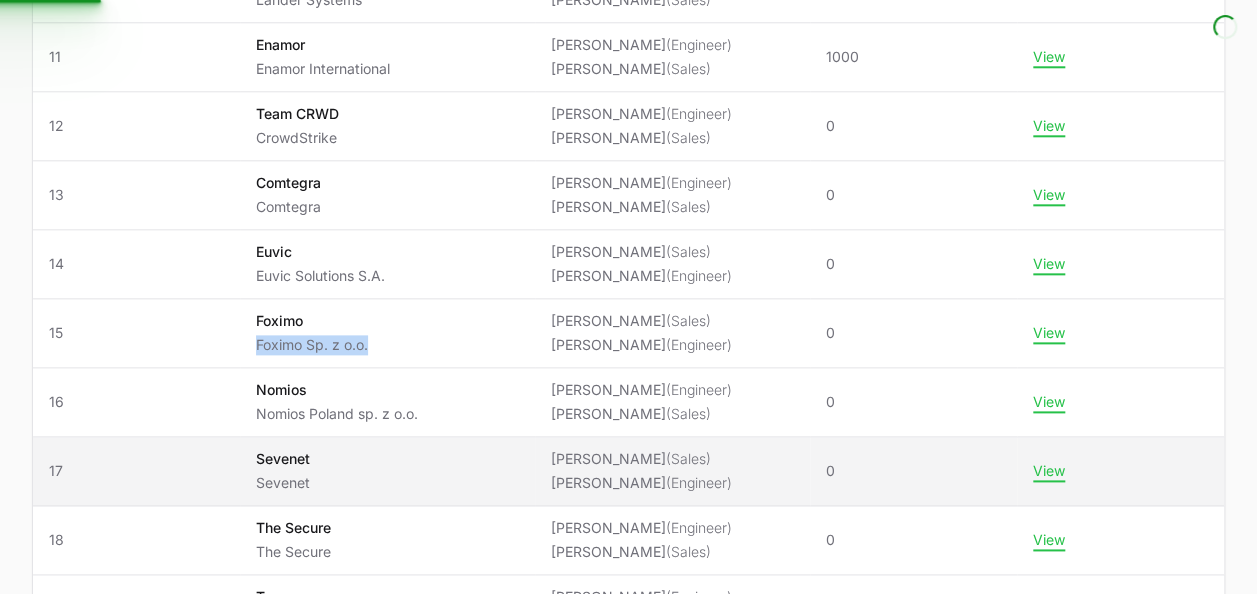 copy on "Foximo Sp. z o.o." 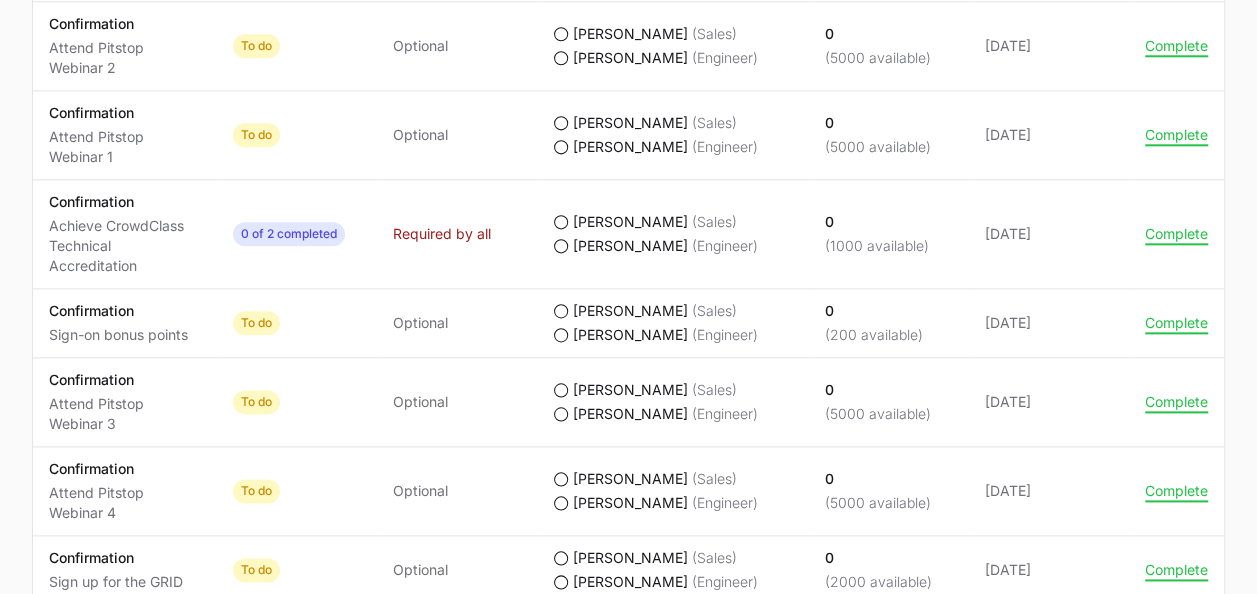 scroll, scrollTop: 0, scrollLeft: 0, axis: both 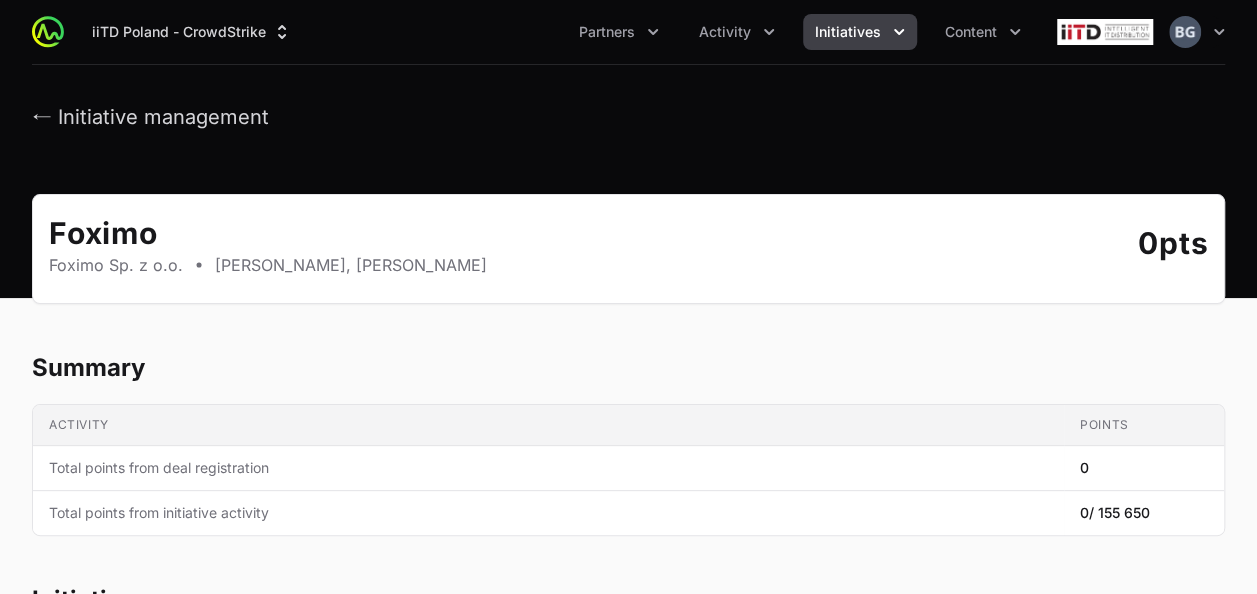 click on "← Initiative management" 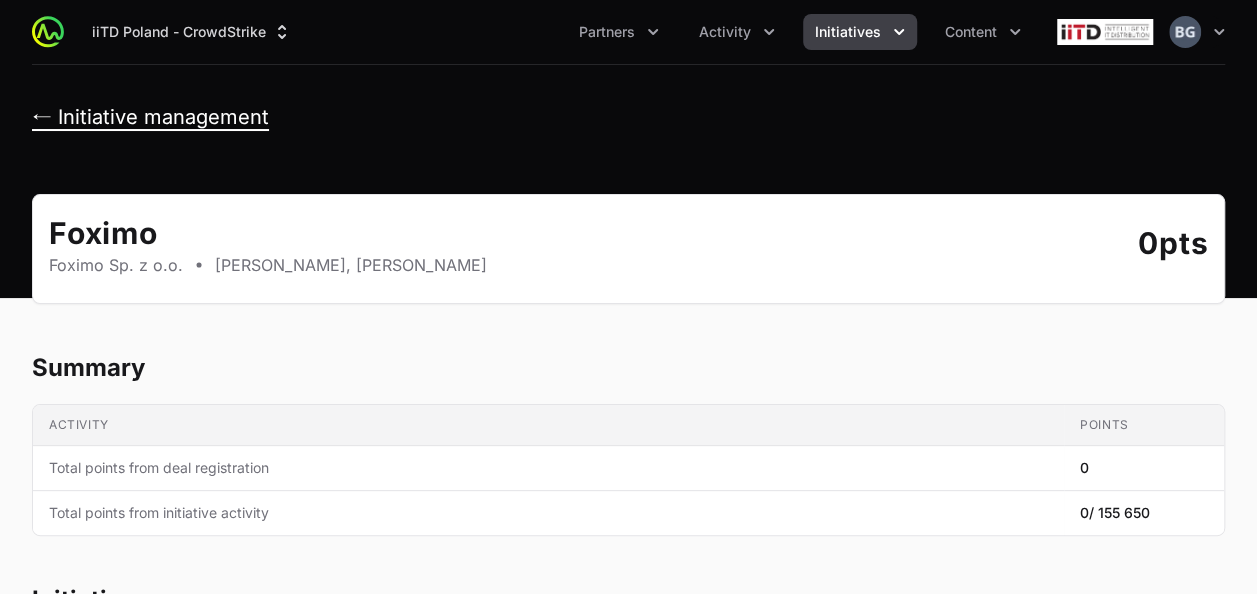 click on "← Initiative management" 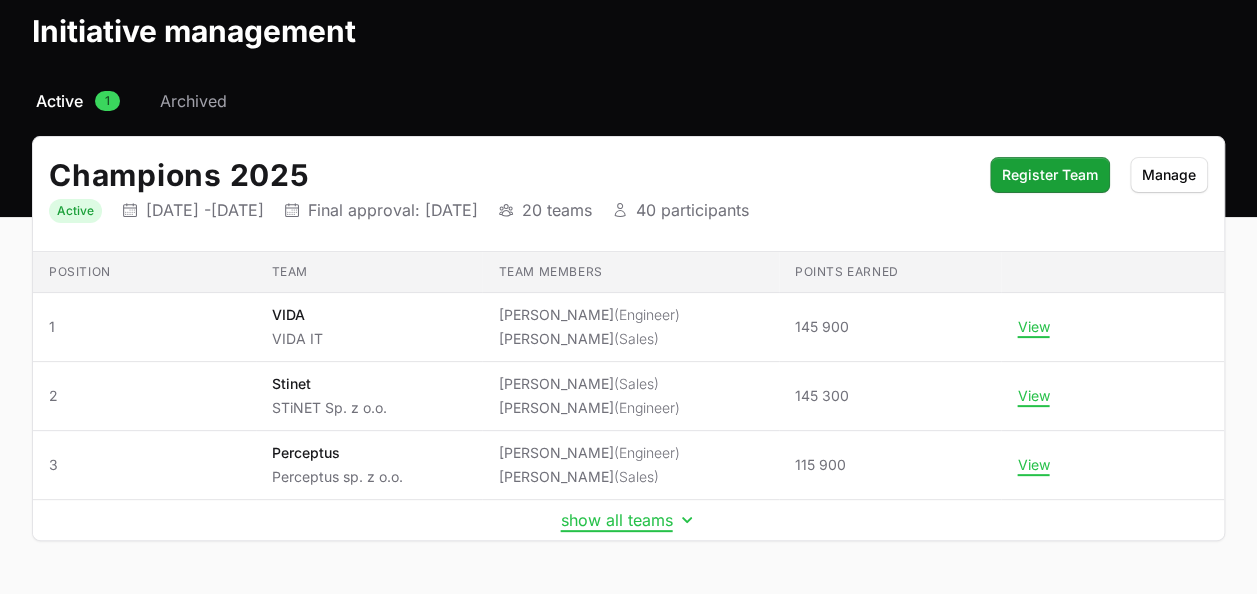 scroll, scrollTop: 152, scrollLeft: 0, axis: vertical 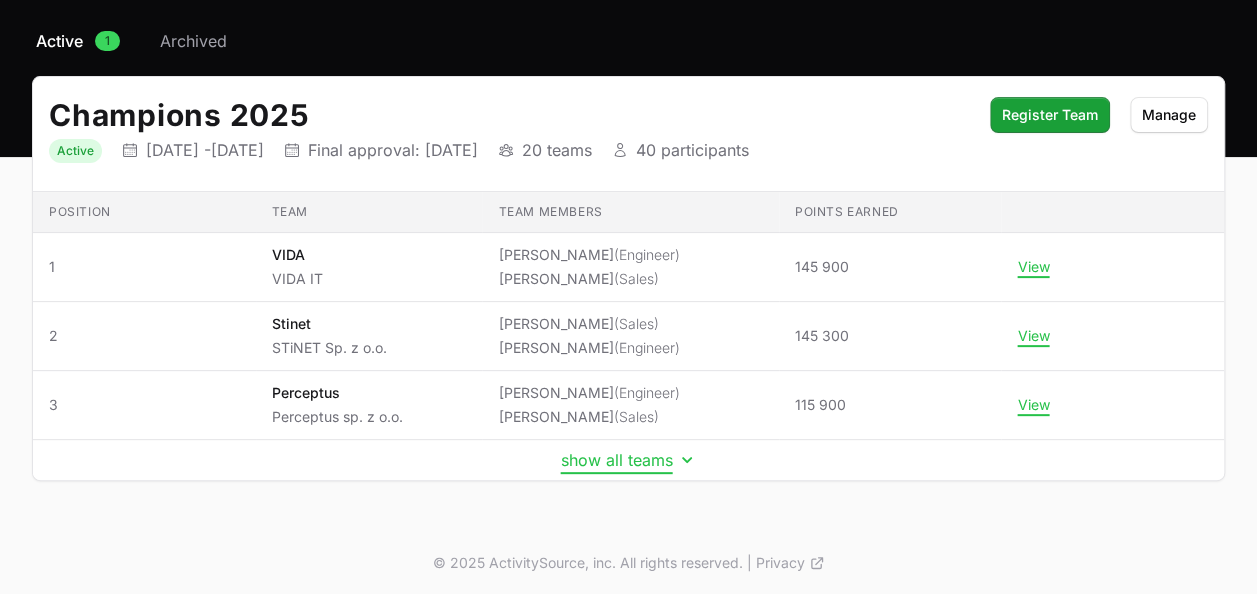 click on "show all teams" 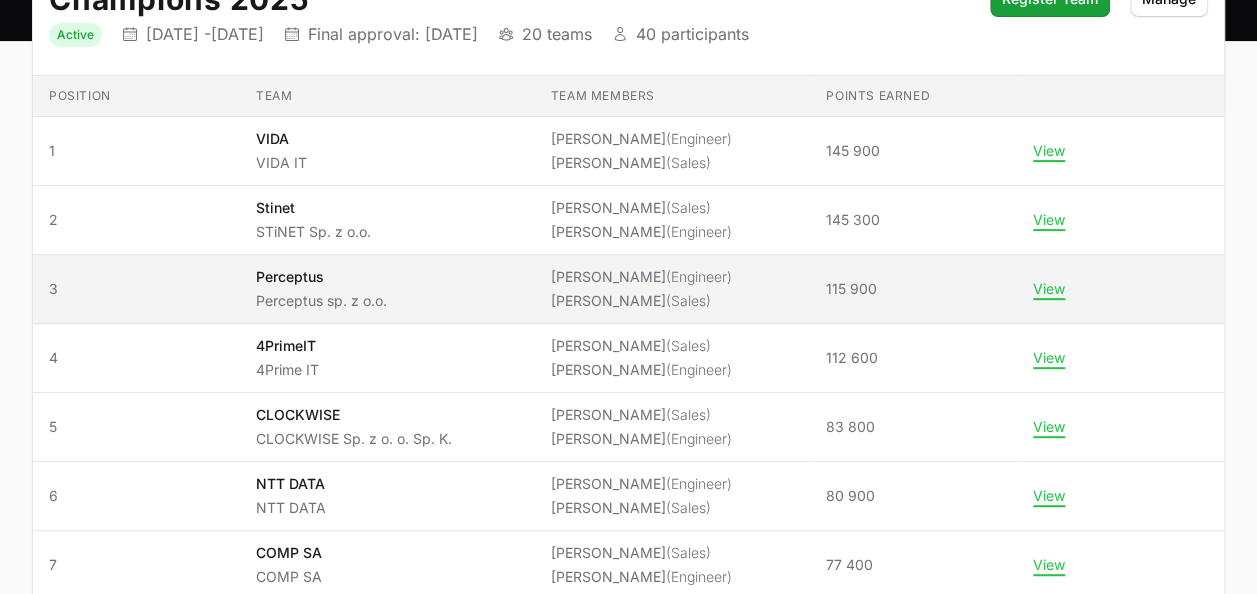 scroll, scrollTop: 0, scrollLeft: 0, axis: both 